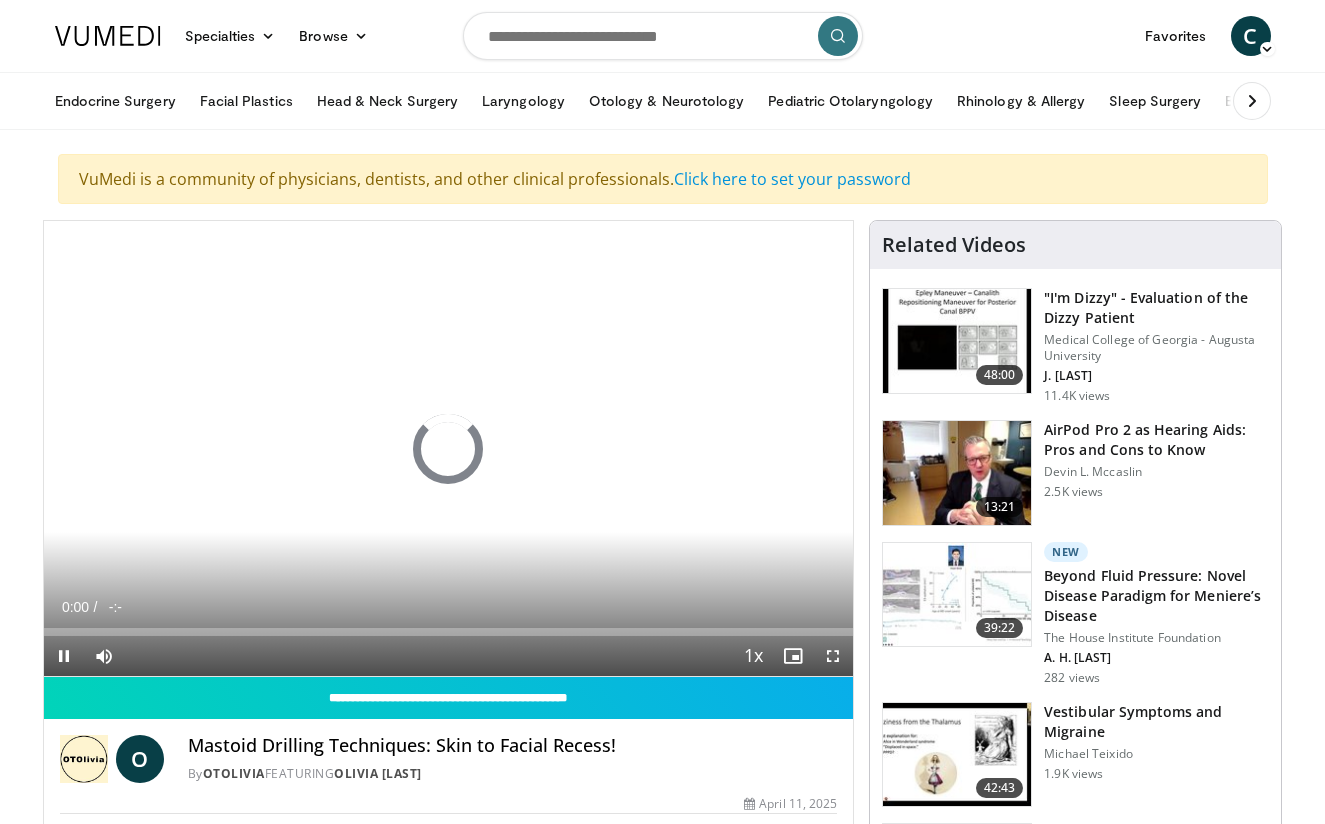 scroll, scrollTop: 0, scrollLeft: 0, axis: both 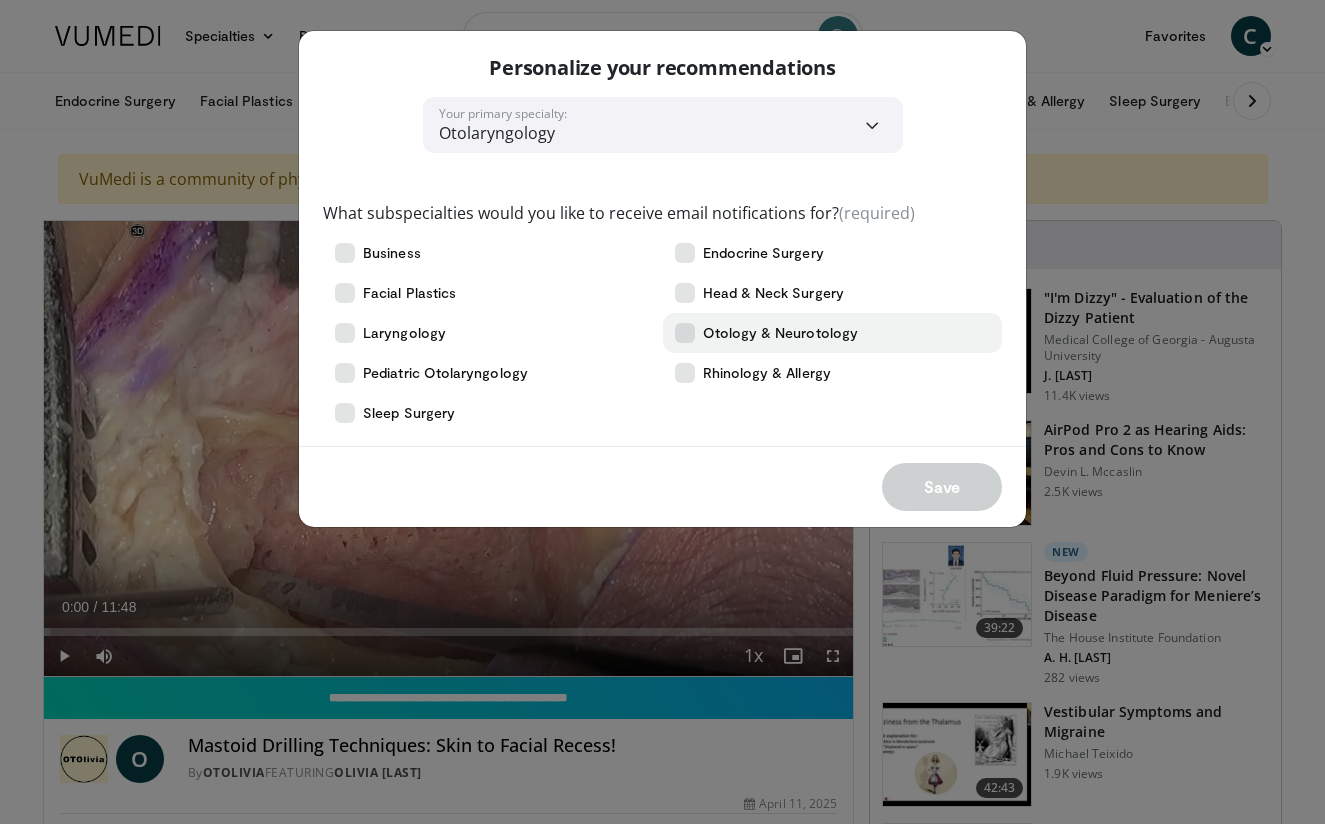 click on "Otology & Neurotology" at bounding box center [832, 333] 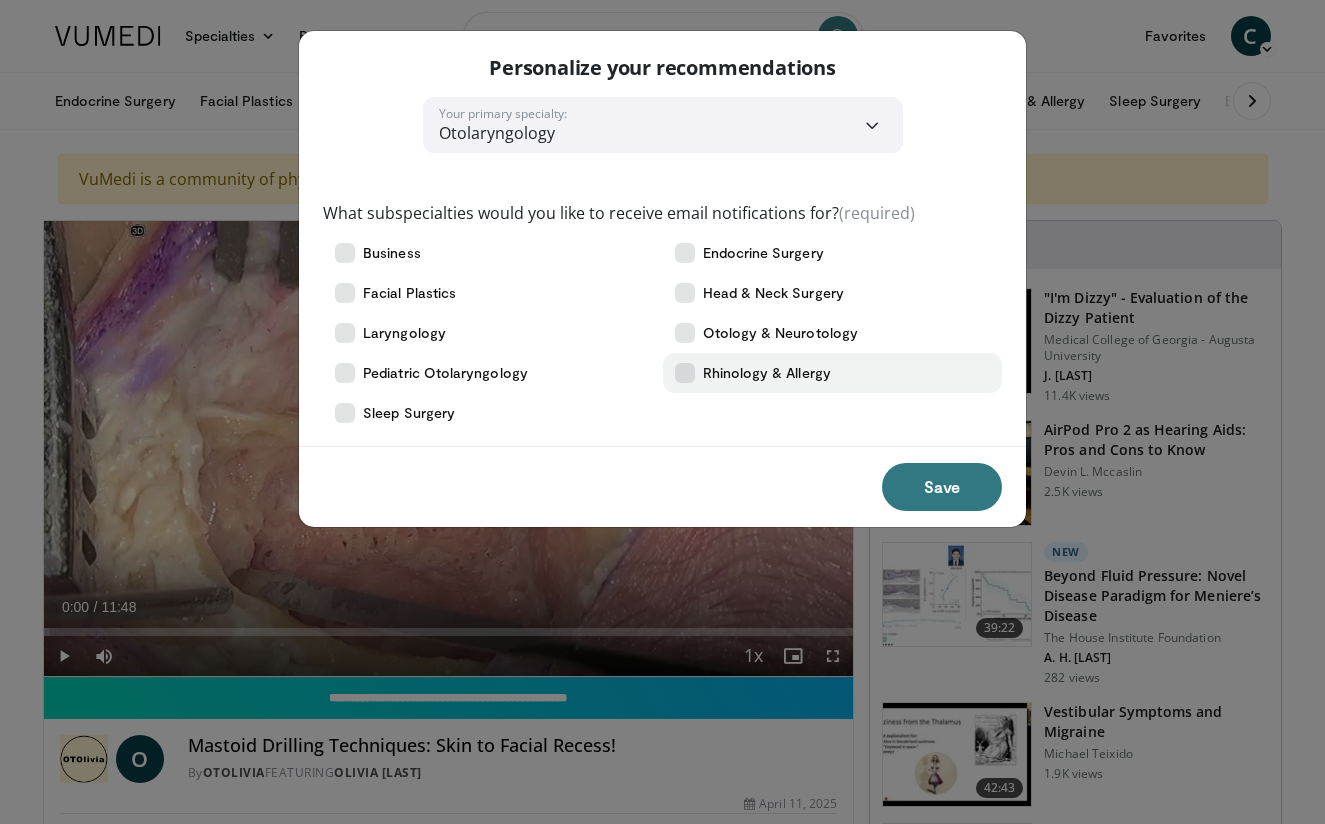click at bounding box center [685, 373] 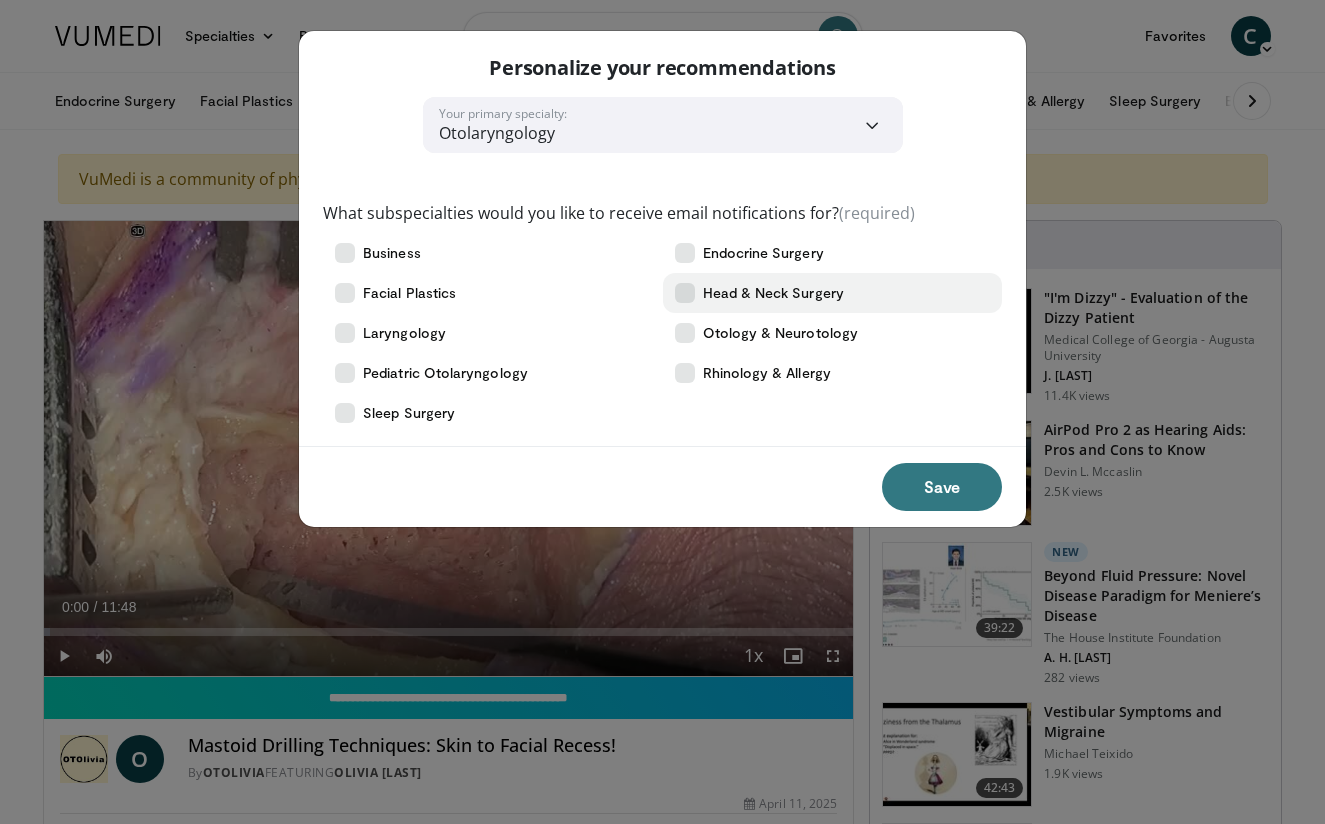 click on "Head & Neck Surgery" at bounding box center [832, 293] 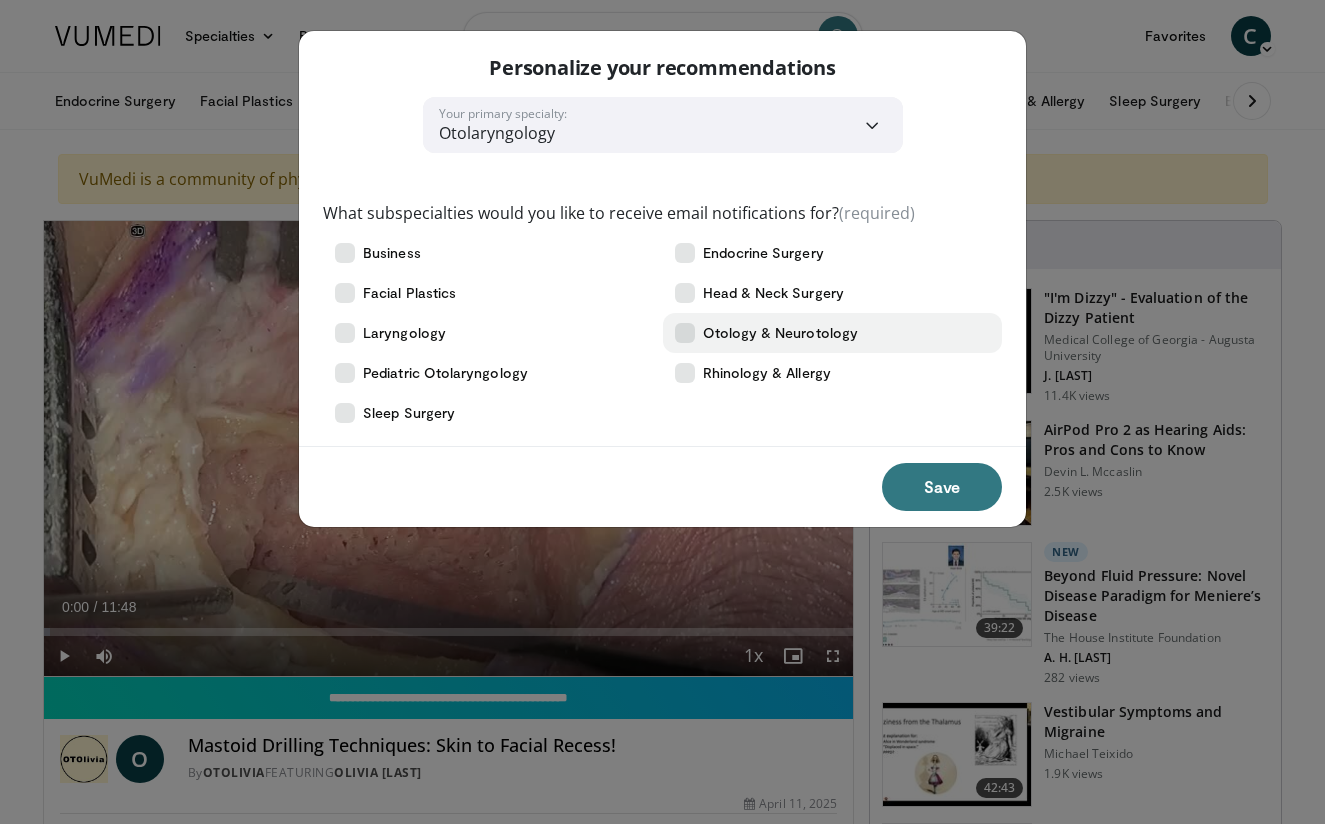 click at bounding box center (685, 333) 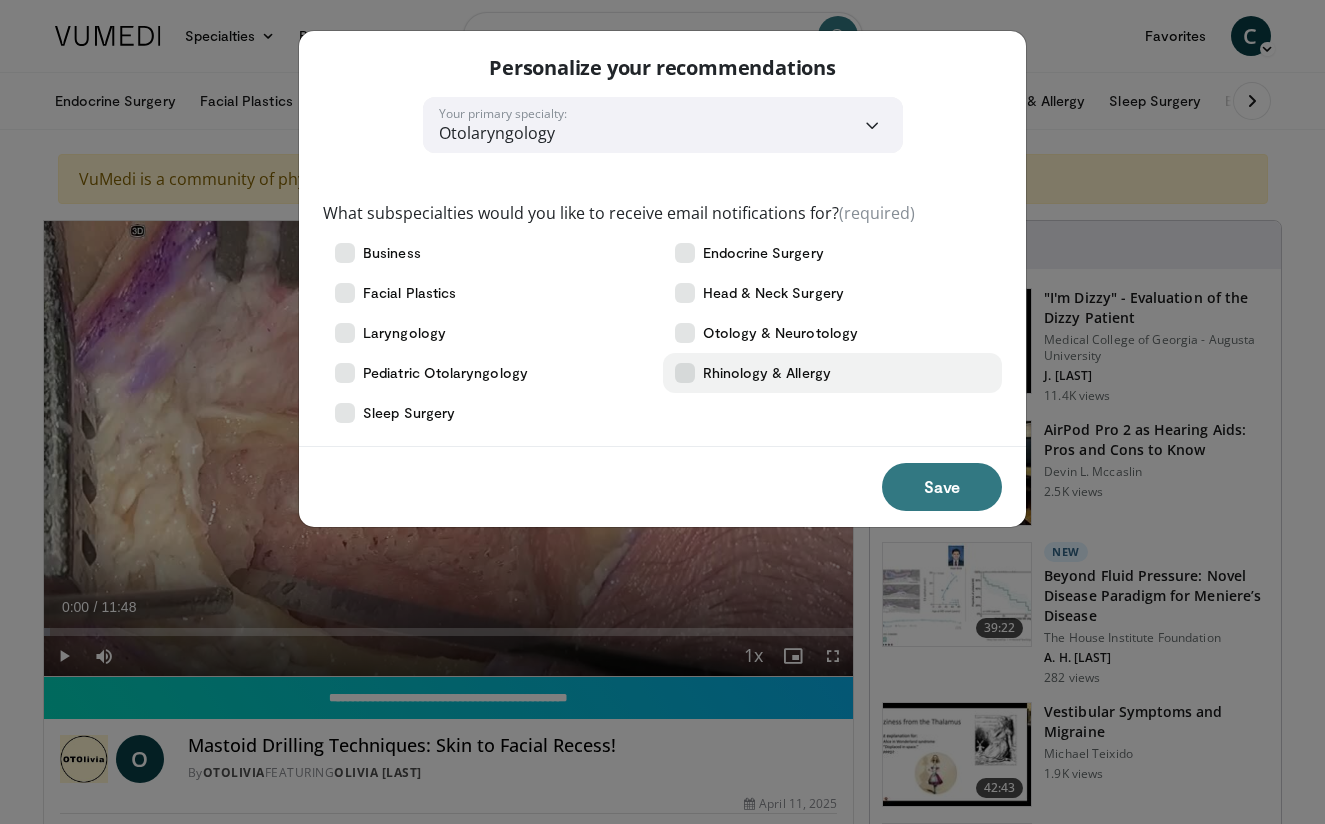 click at bounding box center (685, 373) 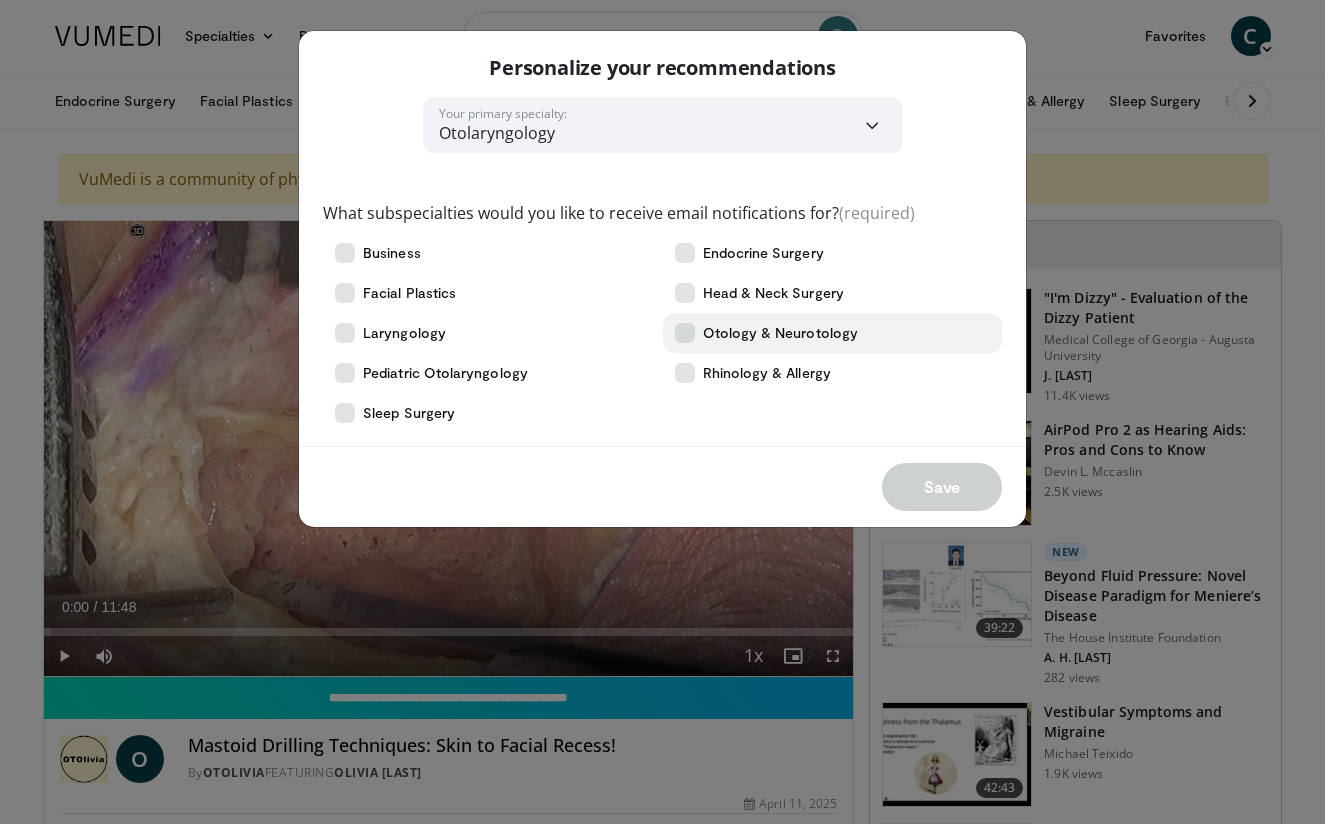 click at bounding box center (685, 333) 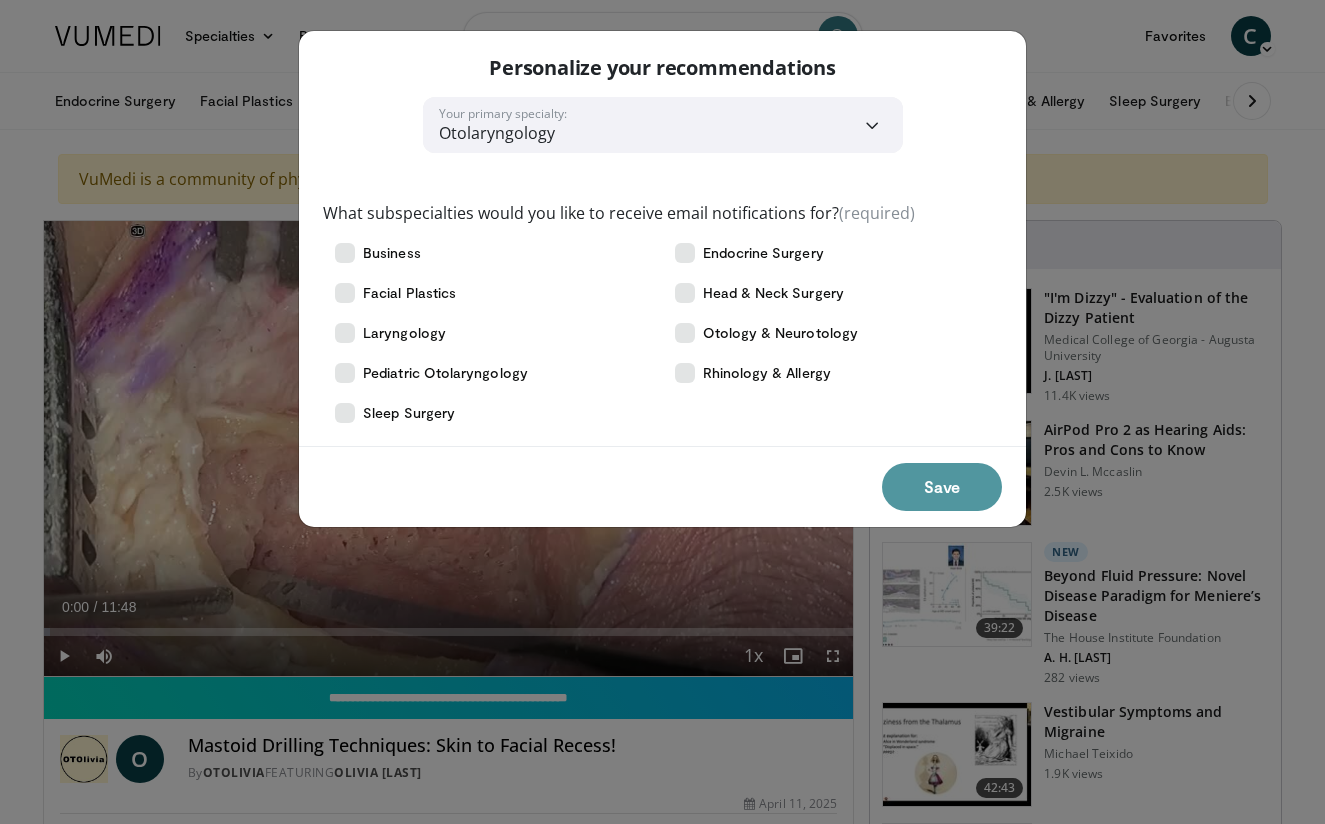 click on "Save" at bounding box center [942, 487] 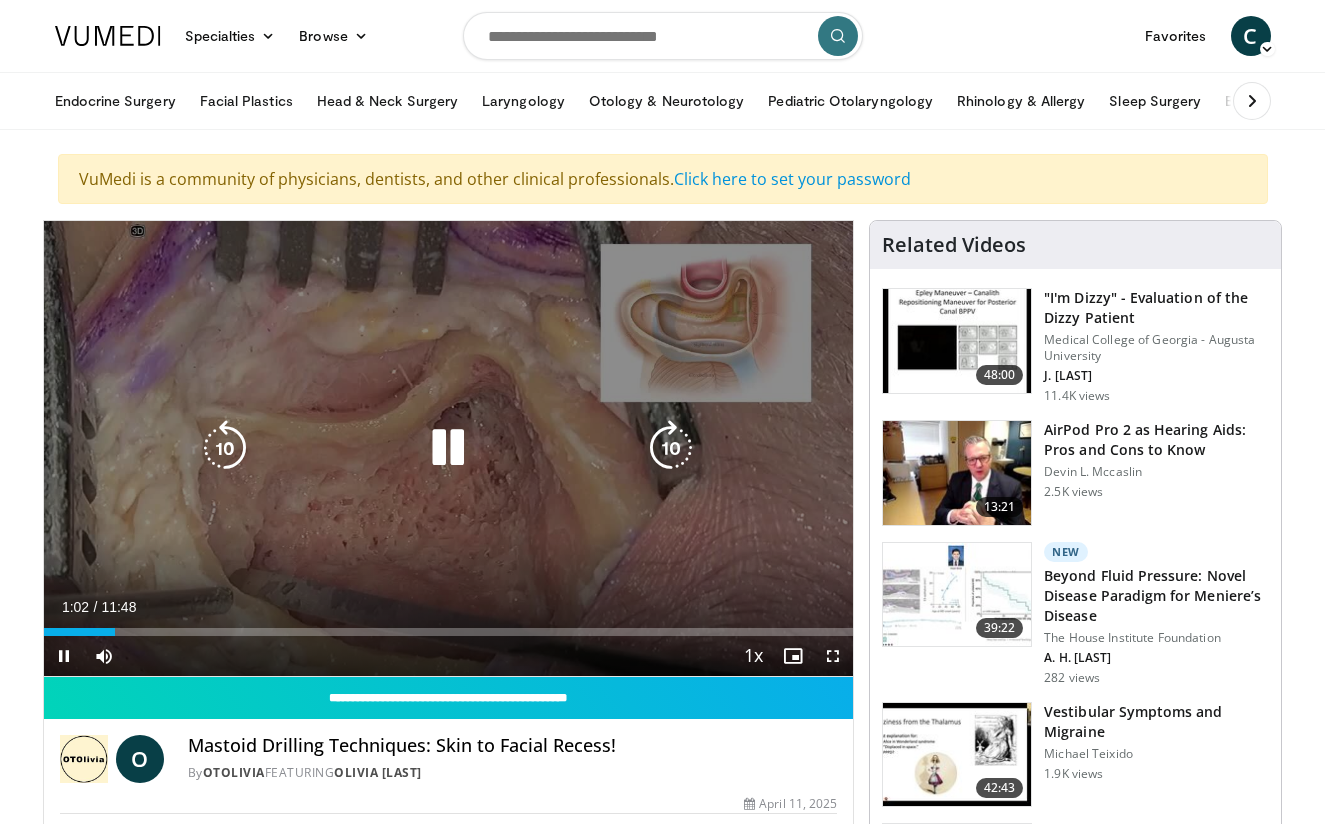 click at bounding box center [448, 448] 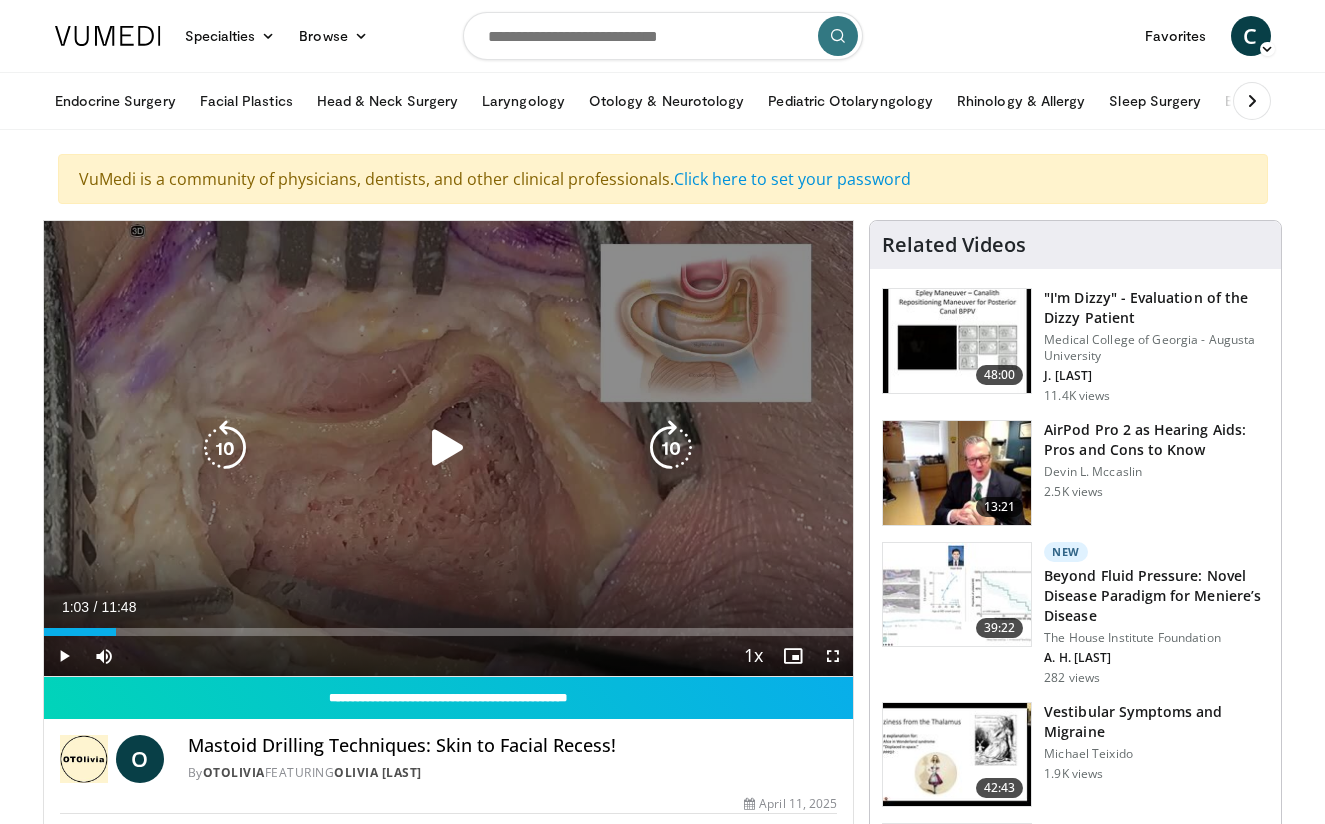 click at bounding box center [448, 448] 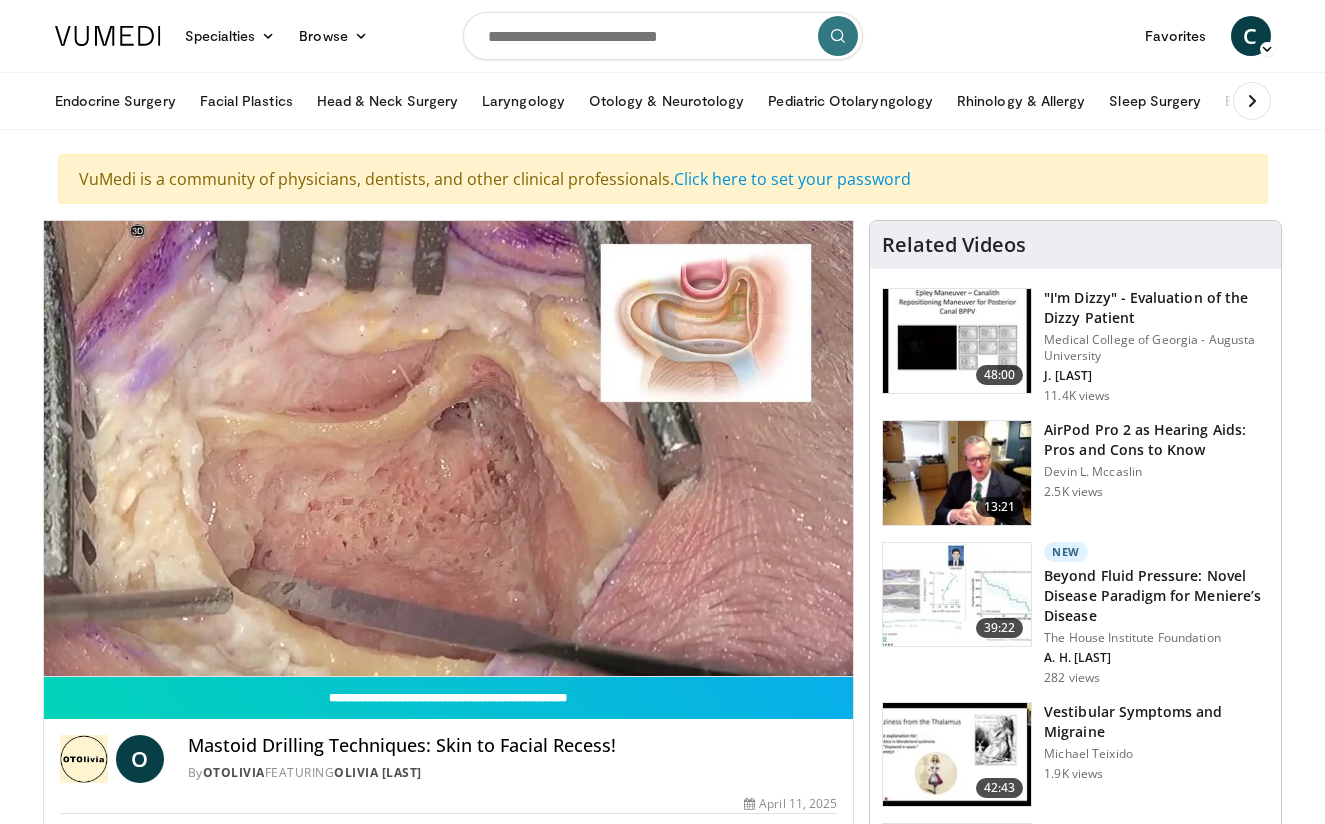 click on "10 seconds
Tap to unmute" at bounding box center [449, 448] 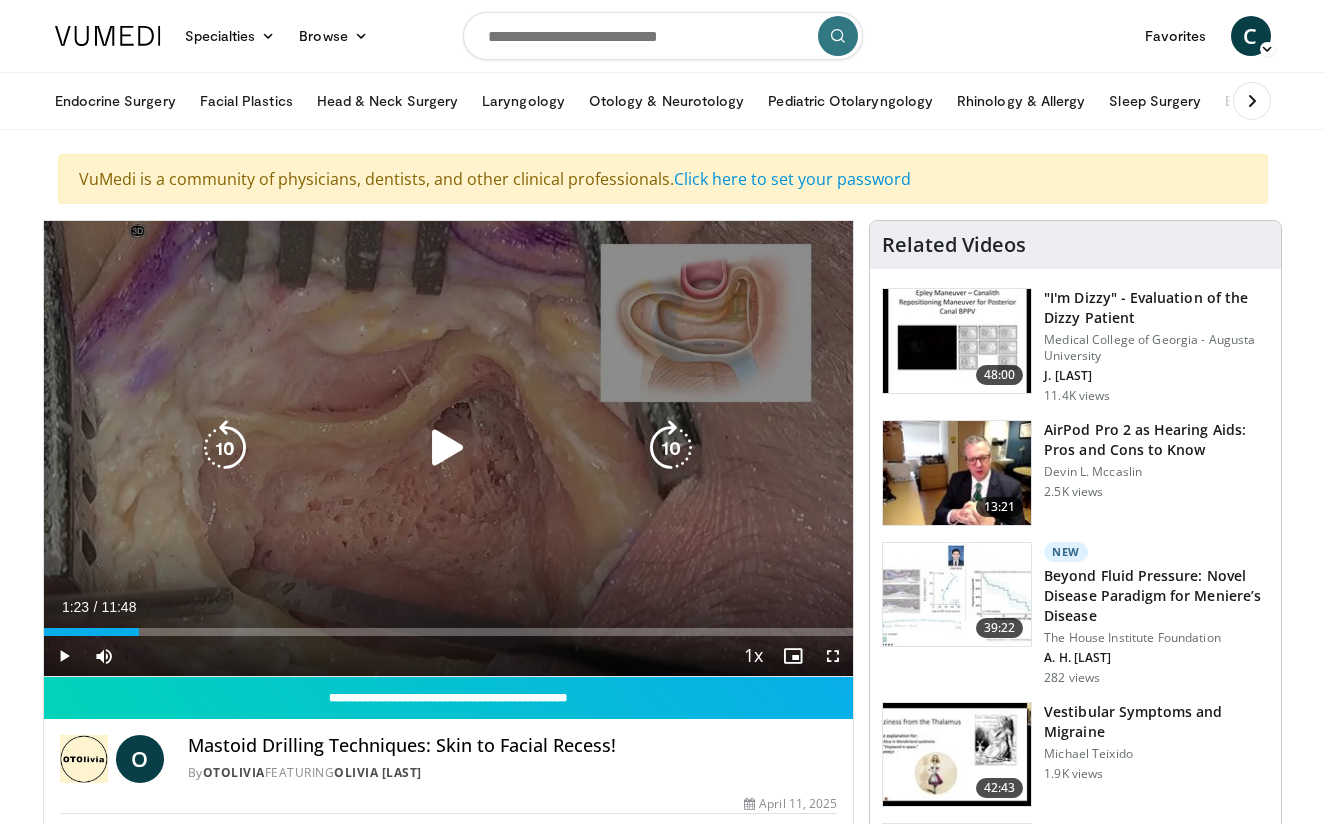 click at bounding box center (448, 448) 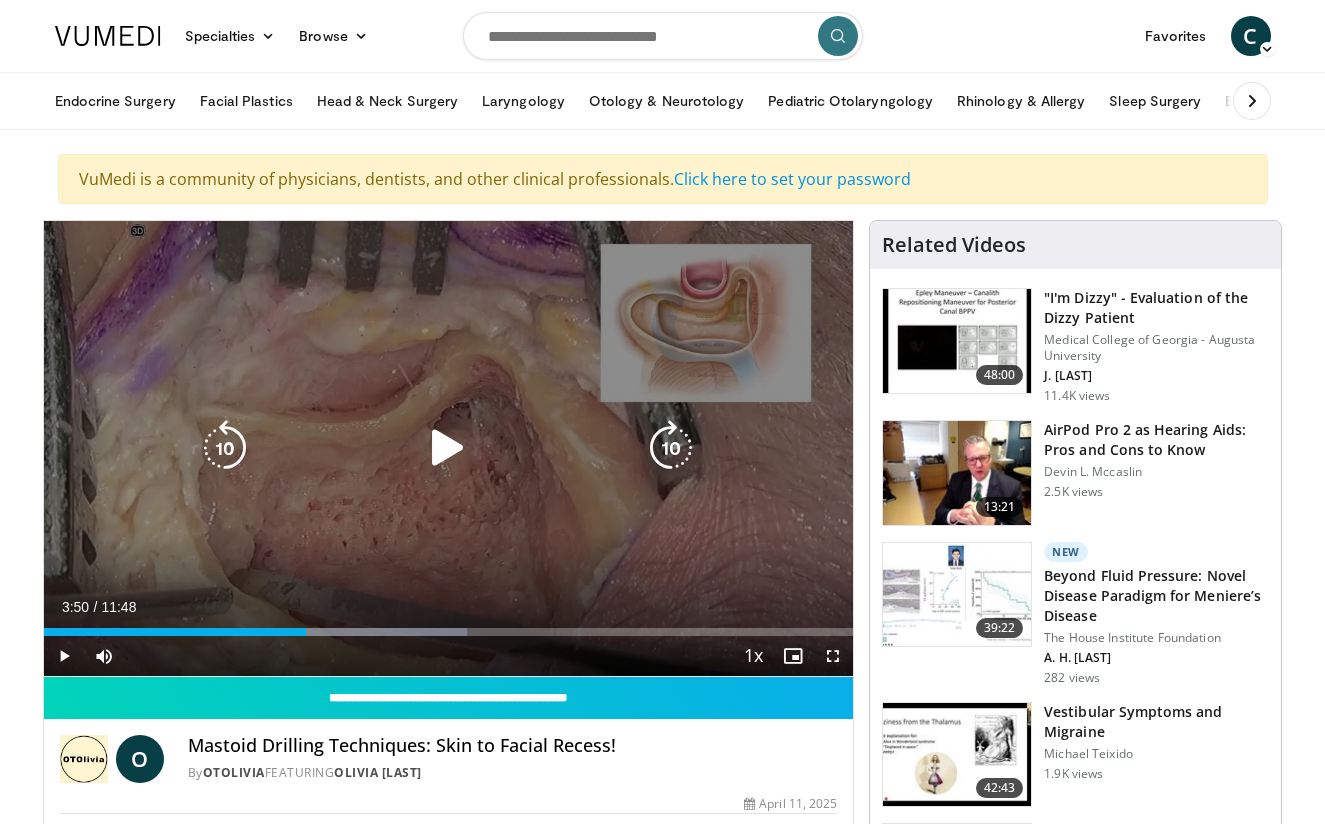 click at bounding box center (448, 448) 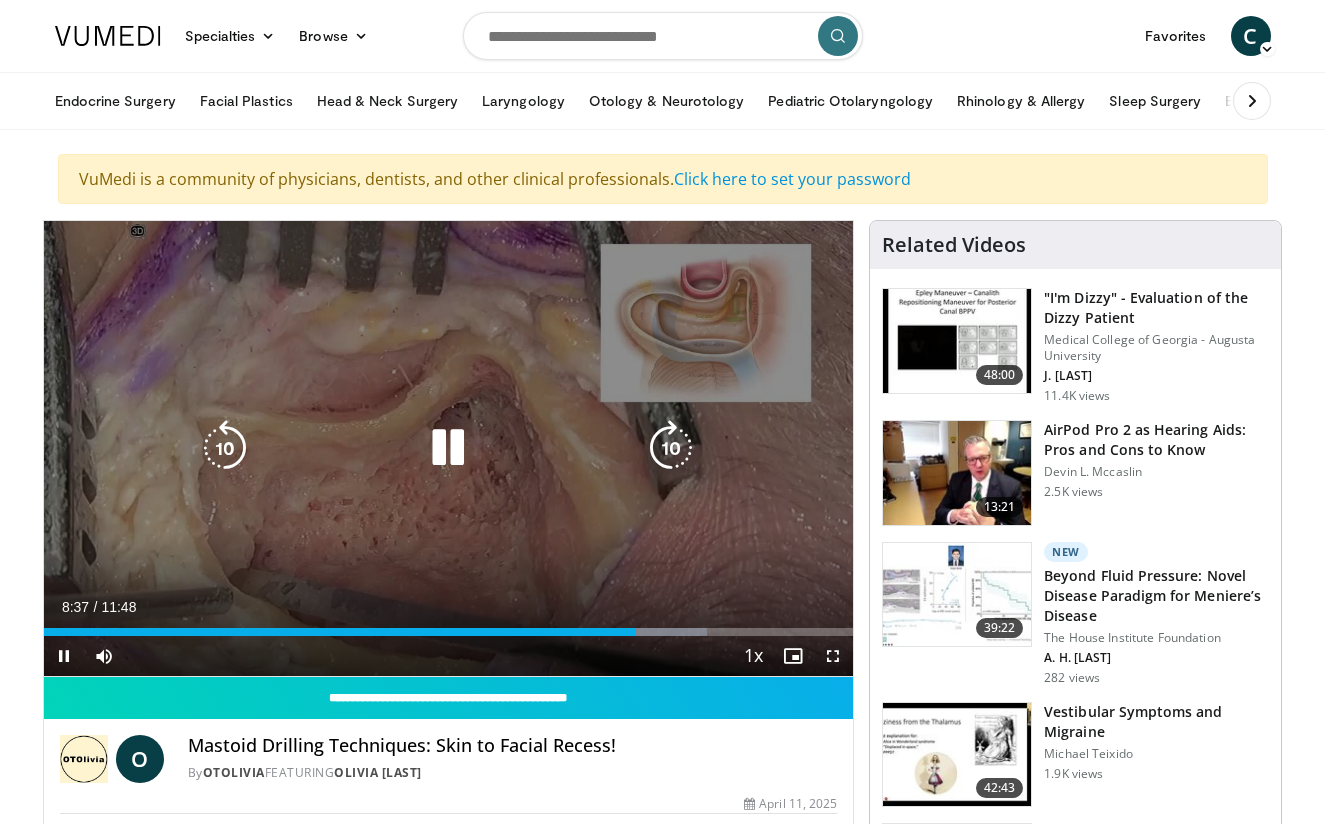 click at bounding box center (448, 448) 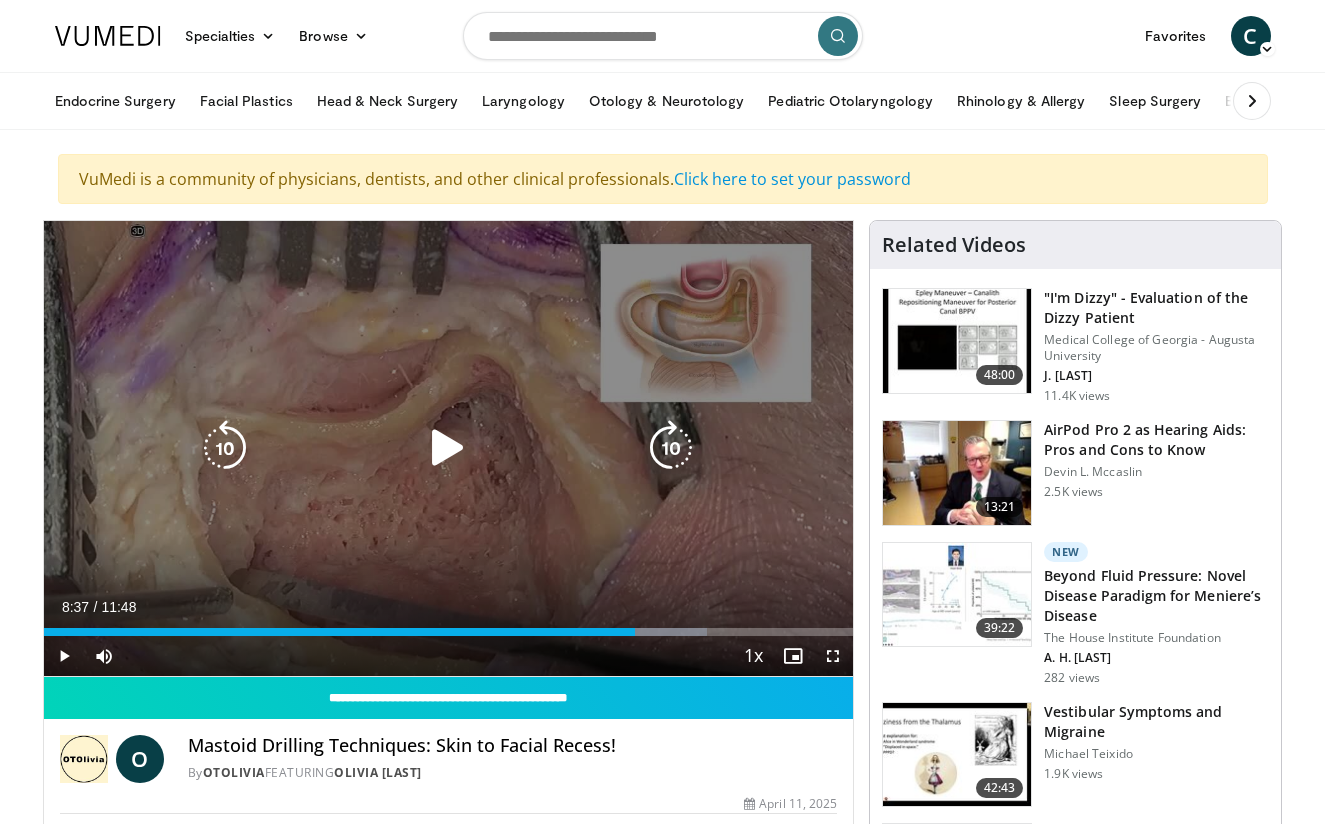 click at bounding box center [448, 448] 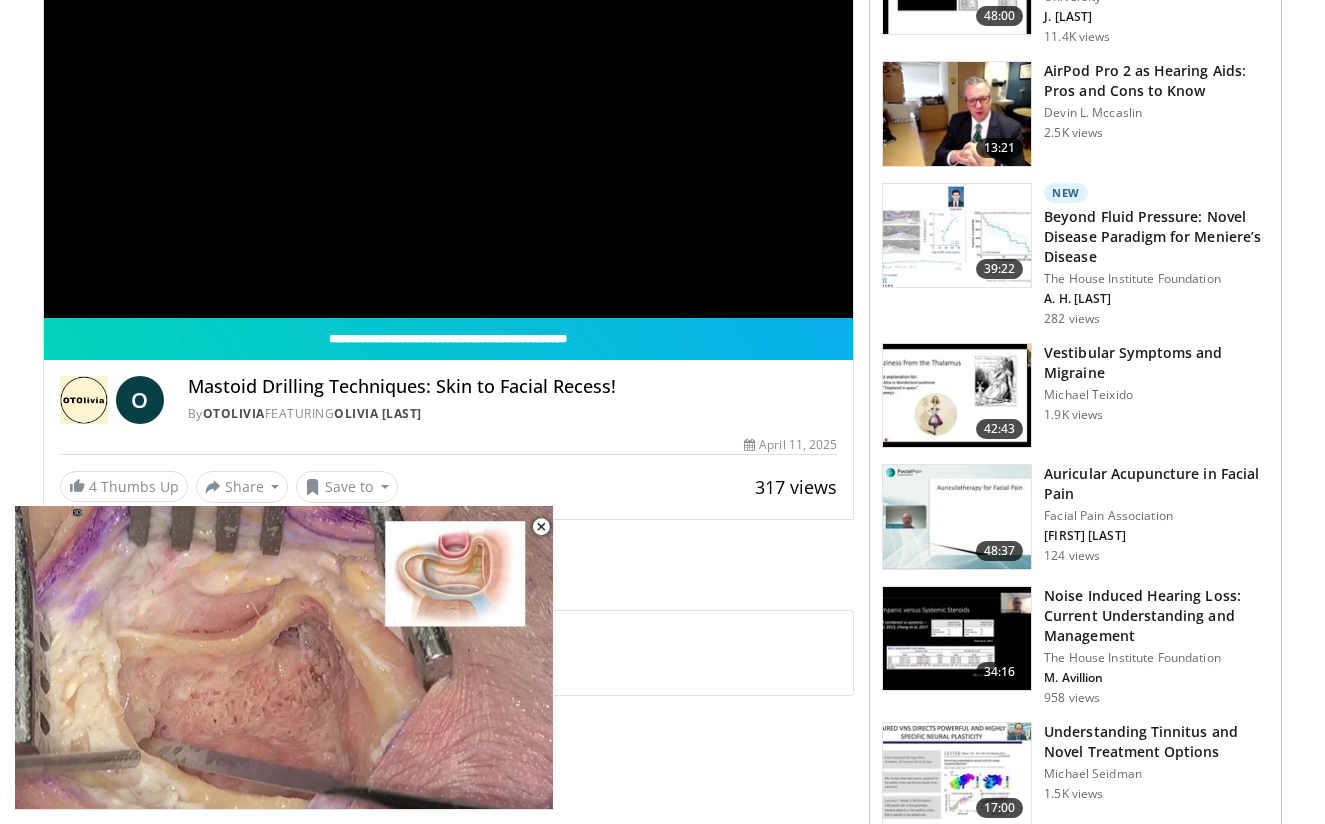 scroll, scrollTop: 361, scrollLeft: 0, axis: vertical 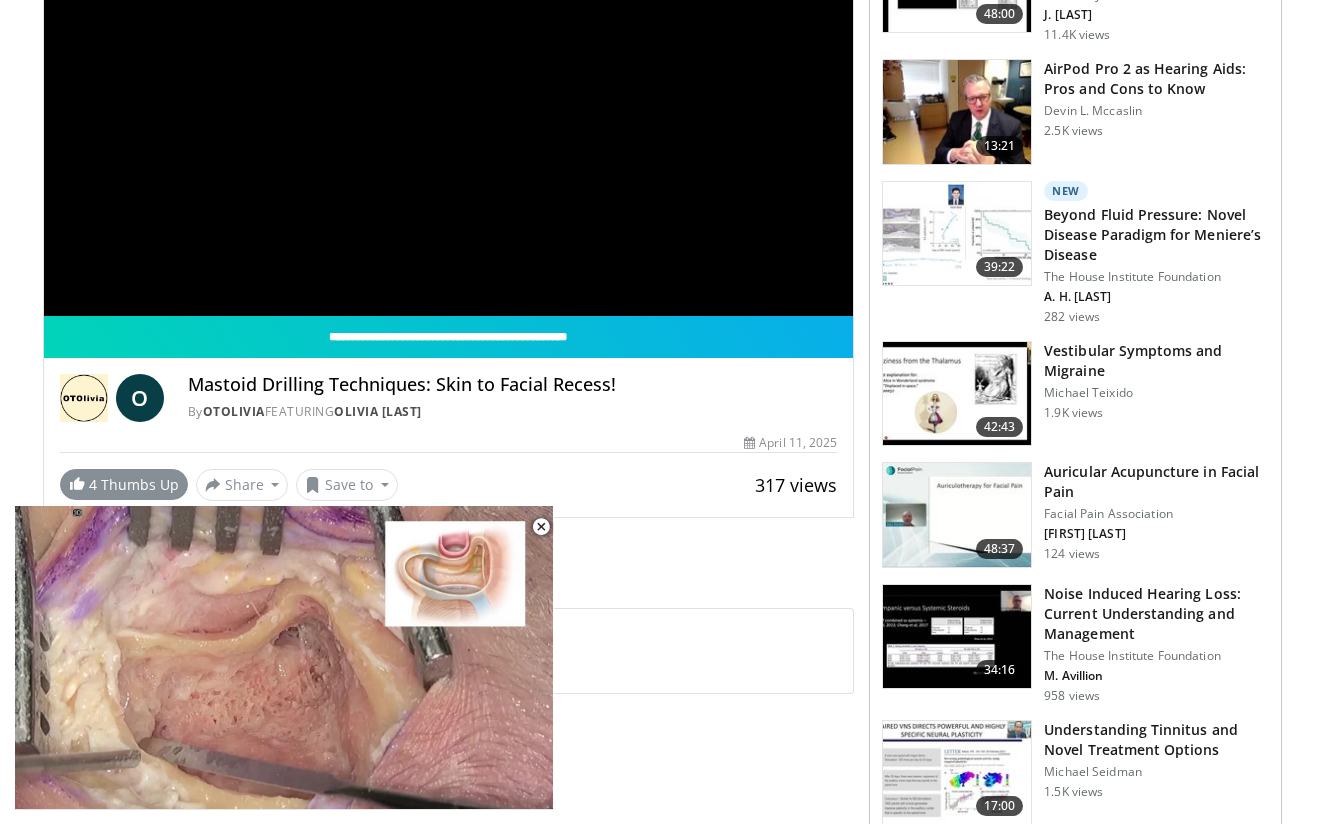 click on "4
Thumbs Up" at bounding box center (124, 484) 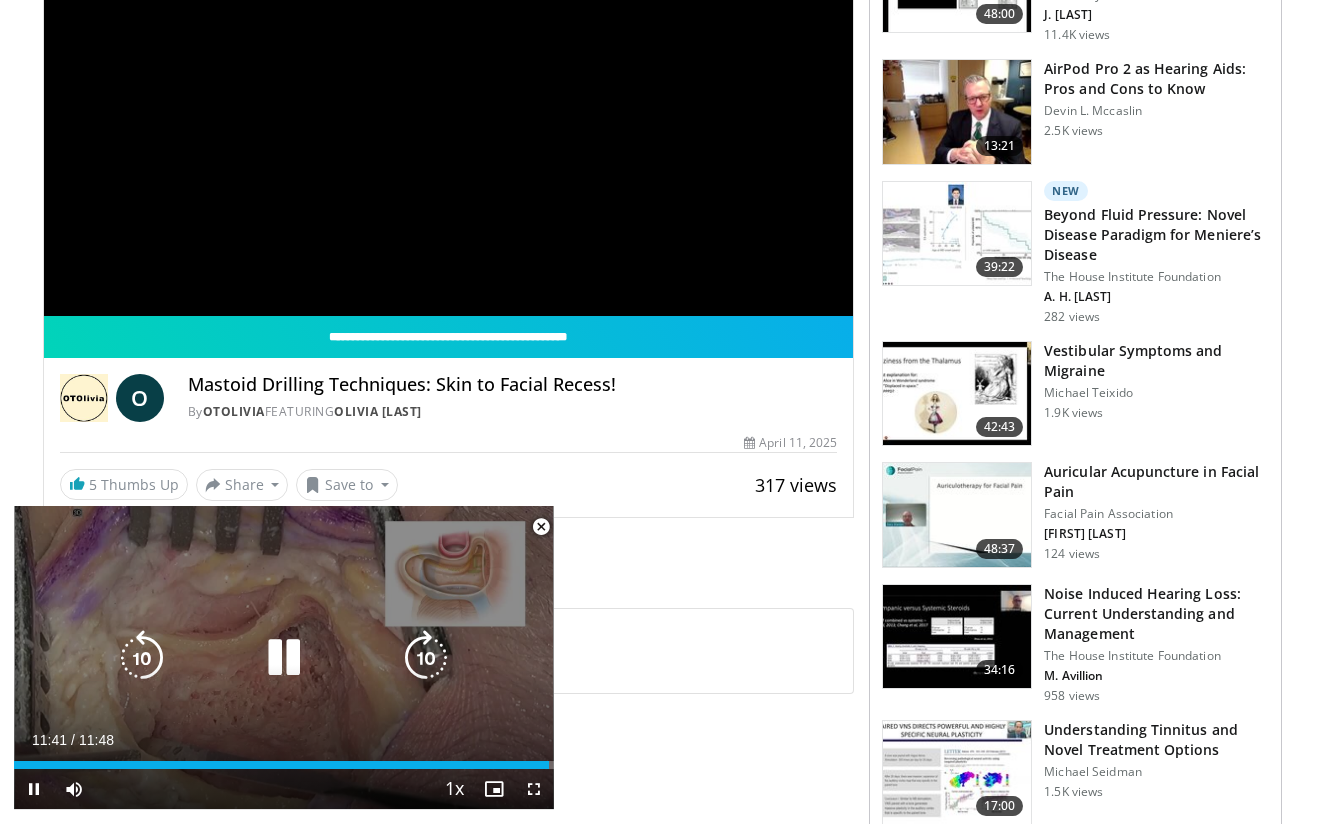 click at bounding box center [284, 658] 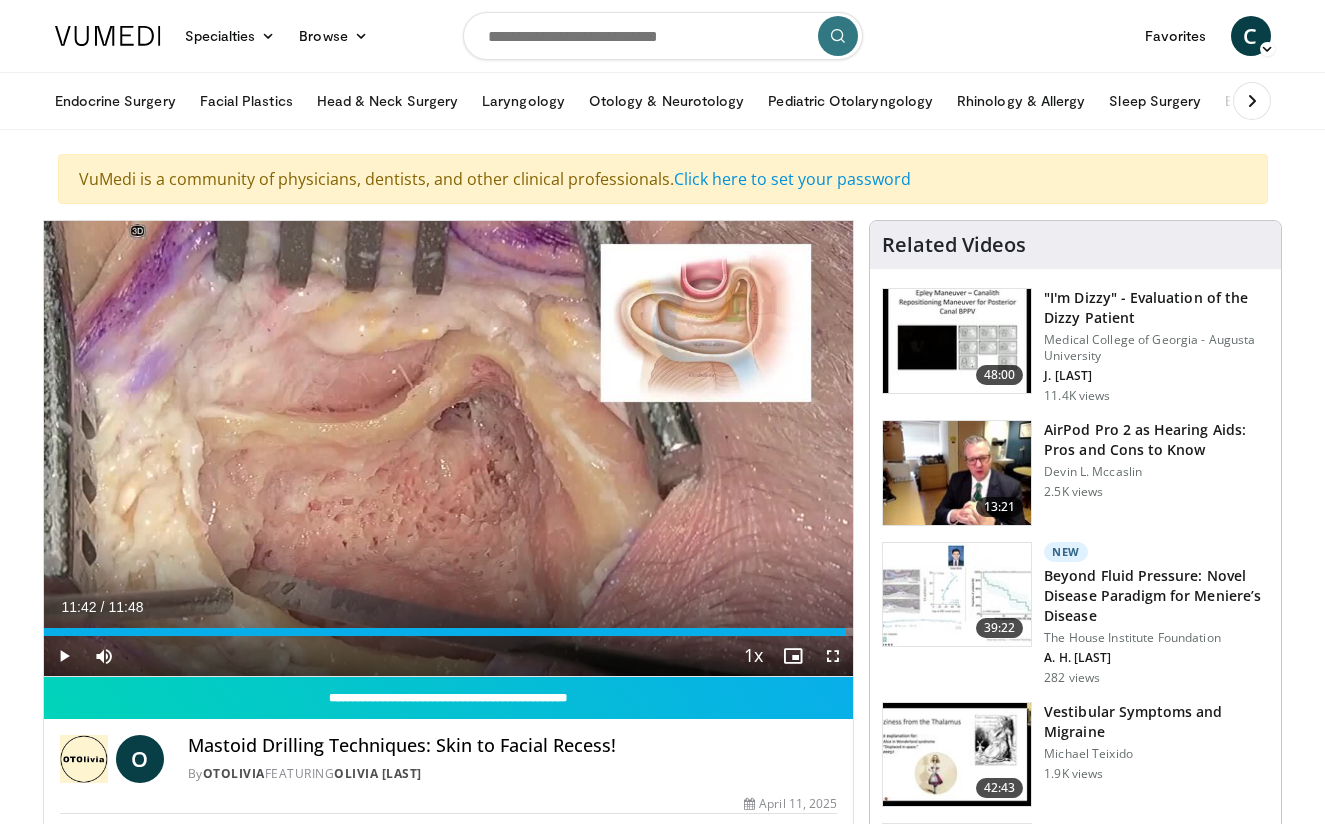 scroll, scrollTop: 0, scrollLeft: 0, axis: both 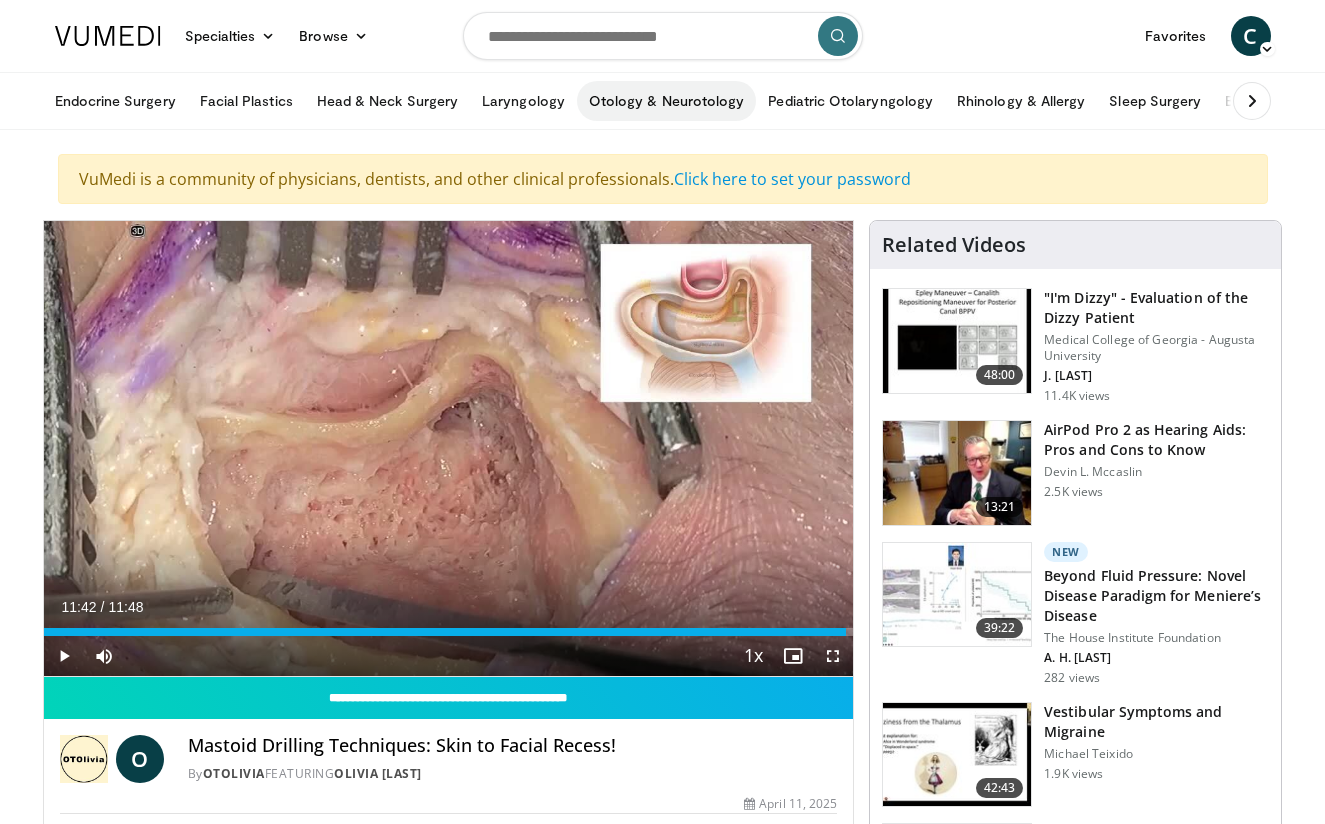 click on "Otology & Neurotology" at bounding box center [666, 101] 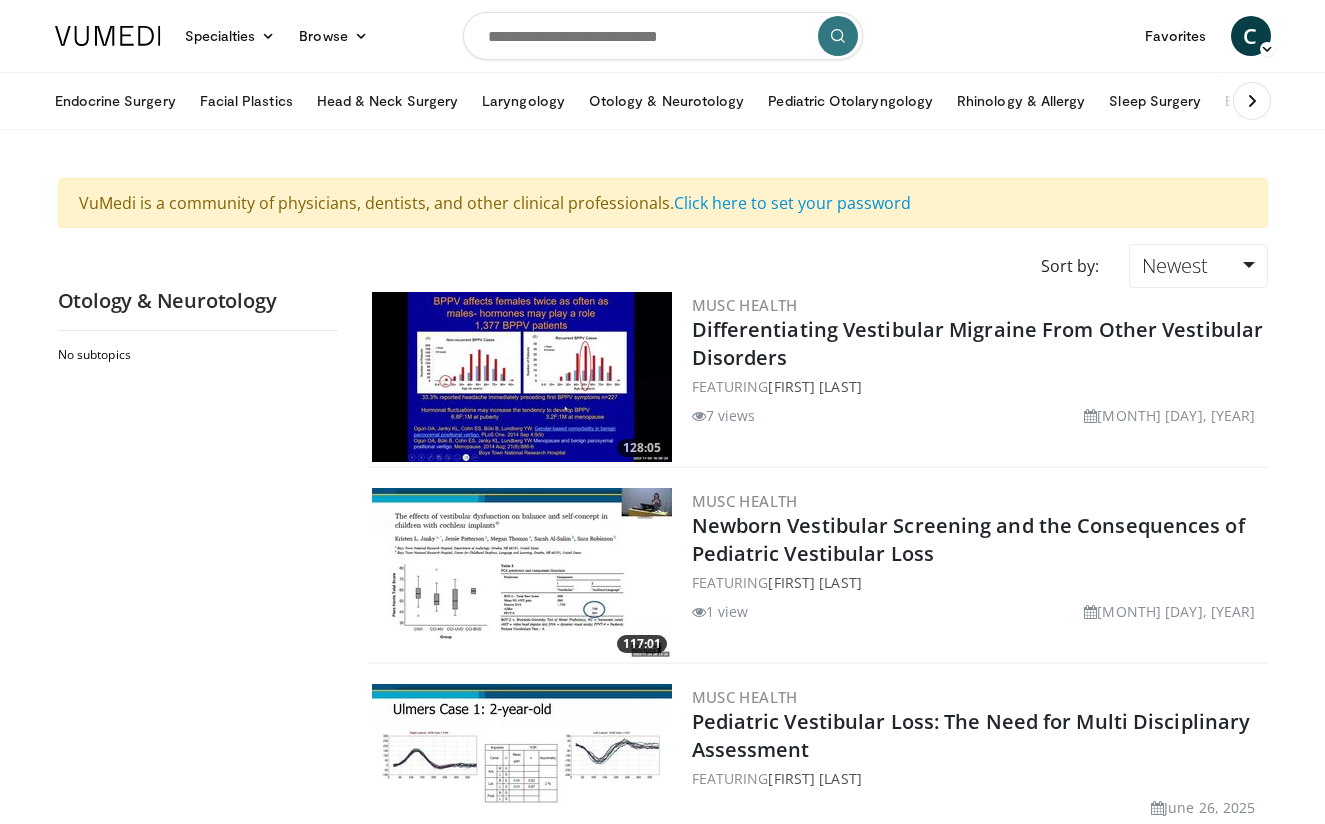 scroll, scrollTop: 0, scrollLeft: 0, axis: both 